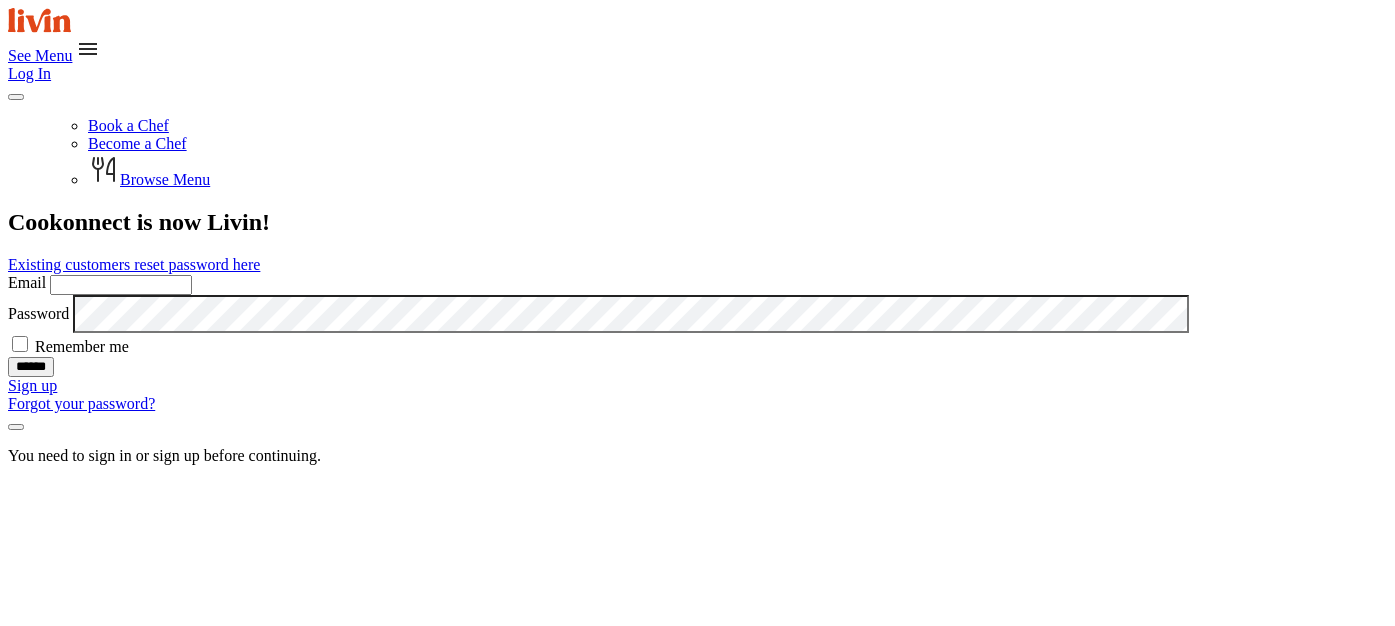 scroll, scrollTop: 0, scrollLeft: 0, axis: both 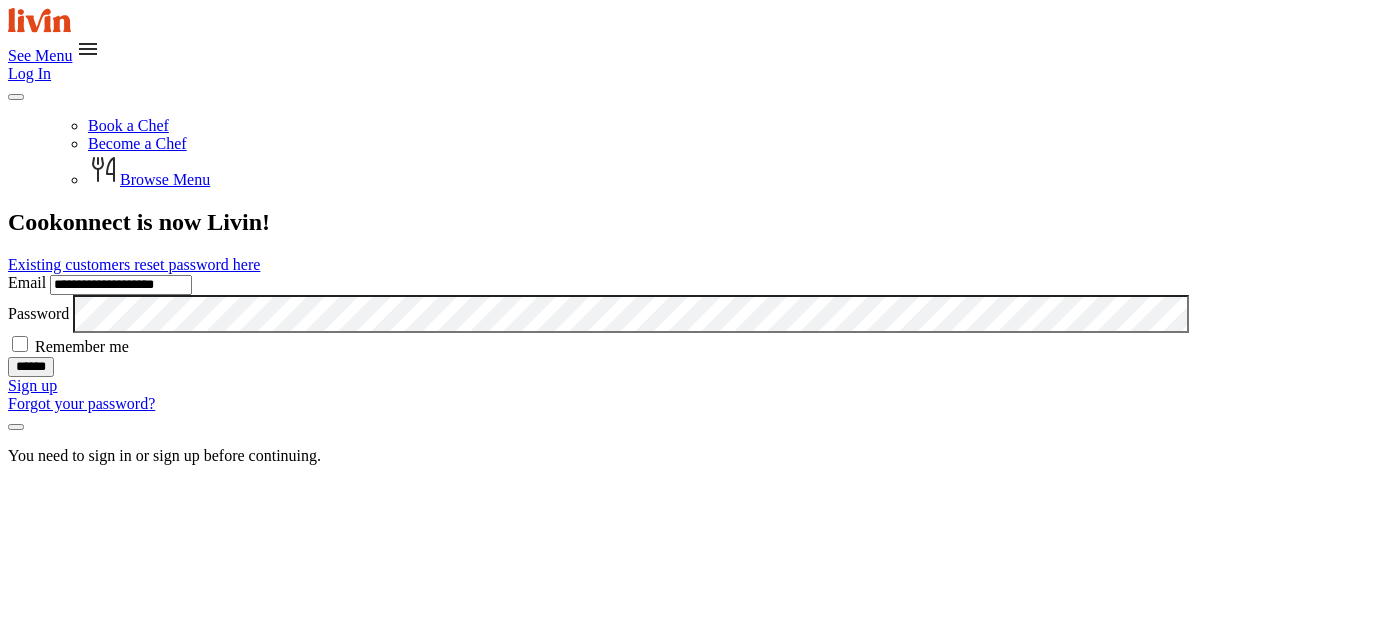 type on "**********" 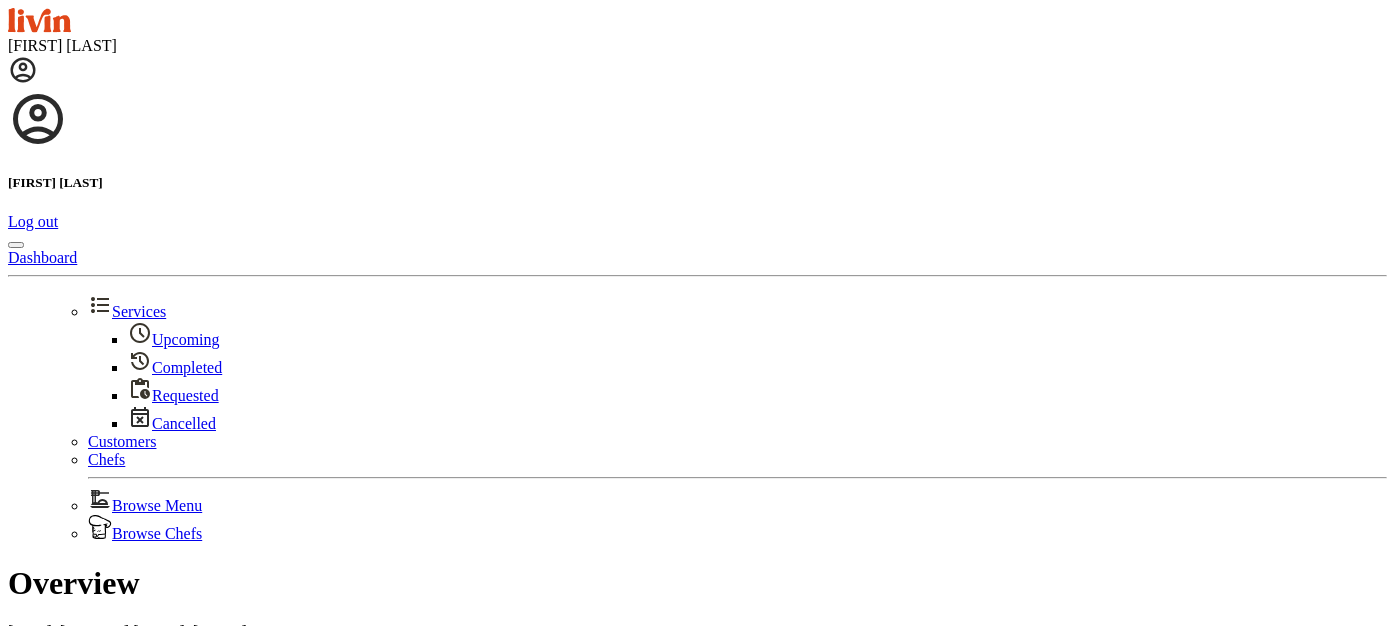 click at bounding box center (23, 70) 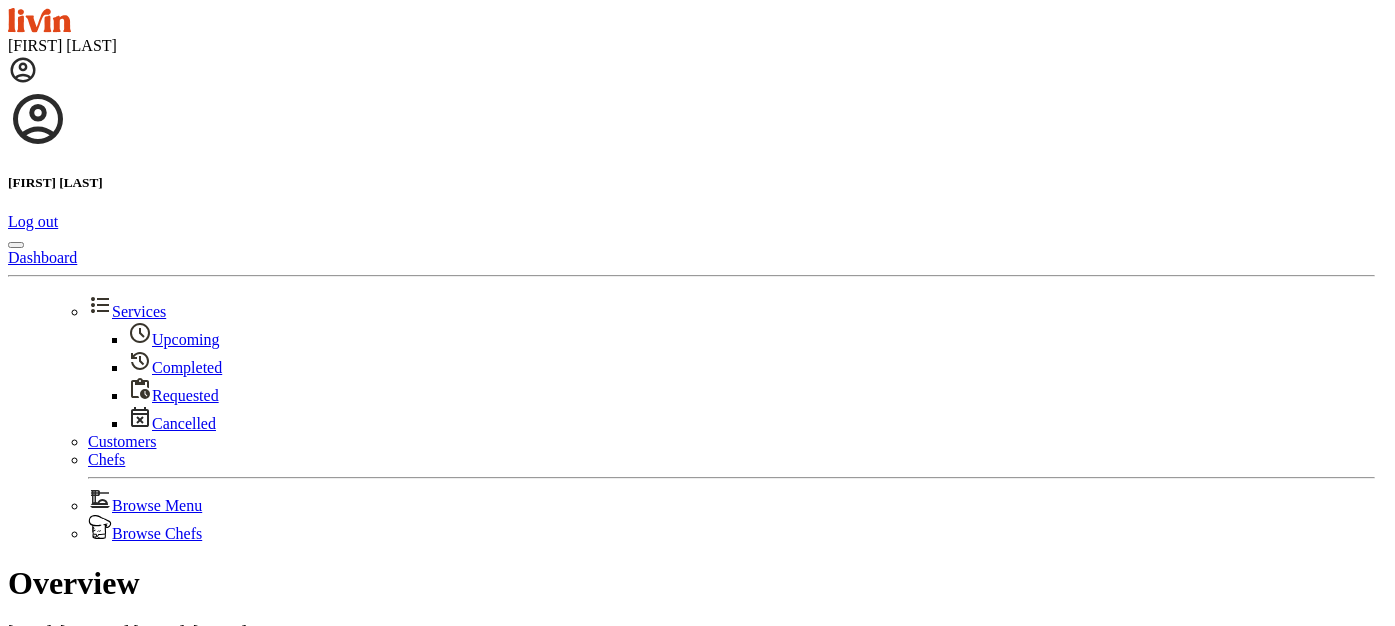 click on "Customers" at bounding box center (122, 441) 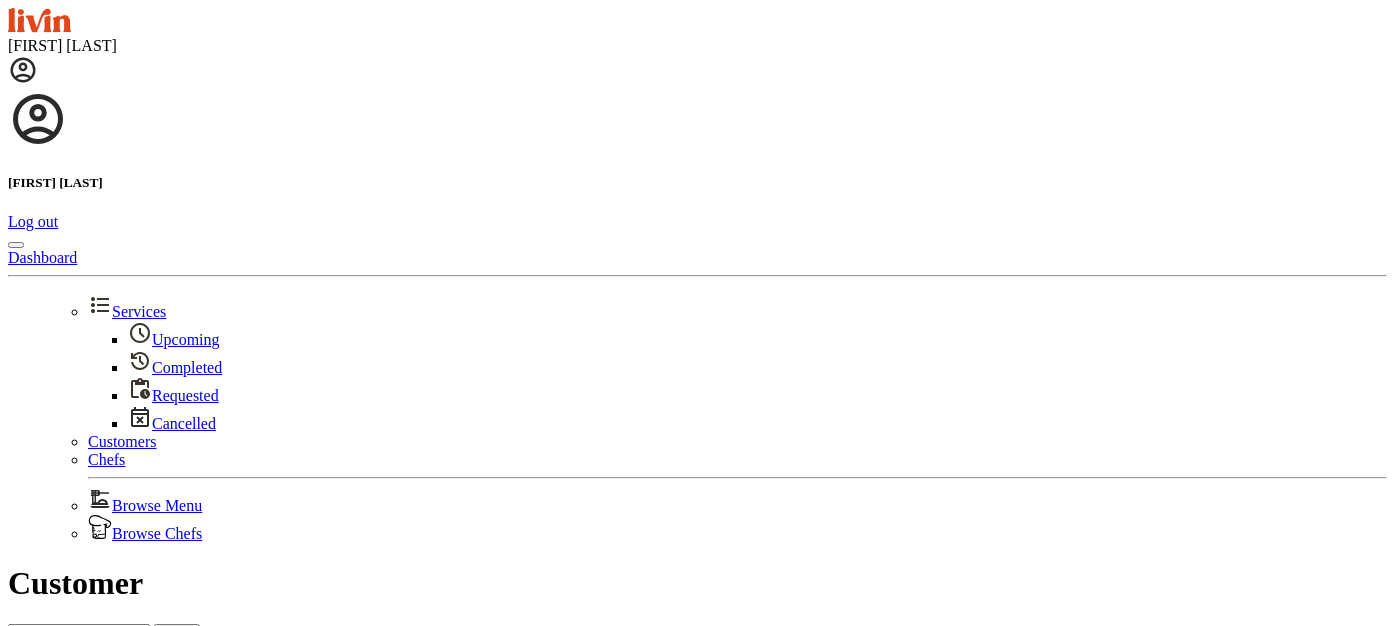 click on "[FIRST] [LAST]" at bounding box center [122, 677] 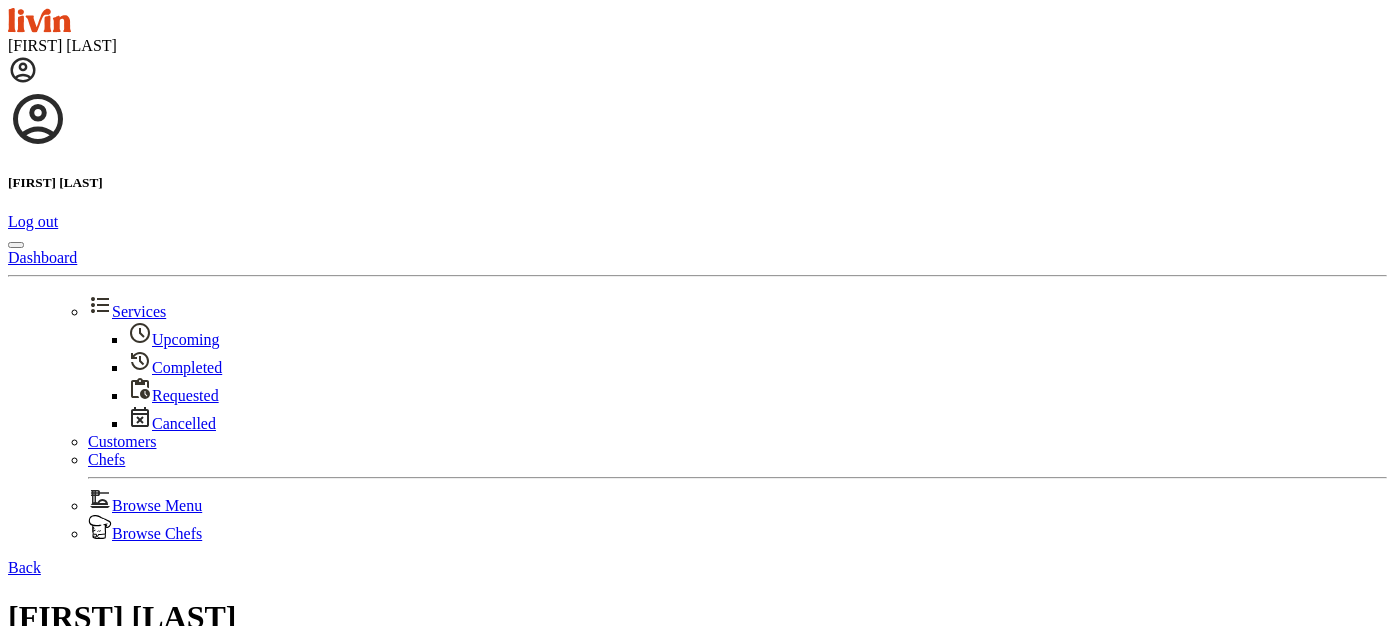 click on "Log in as user" at bounding box center (53, 683) 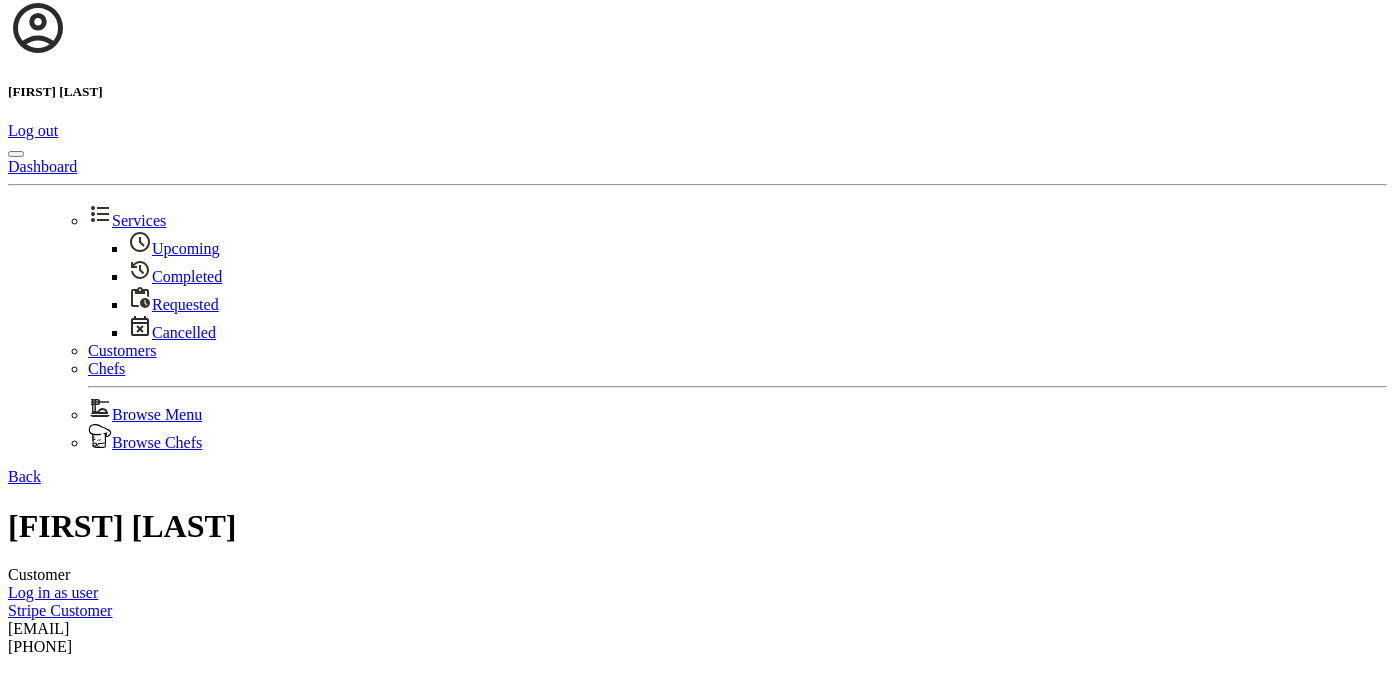 scroll, scrollTop: 0, scrollLeft: 0, axis: both 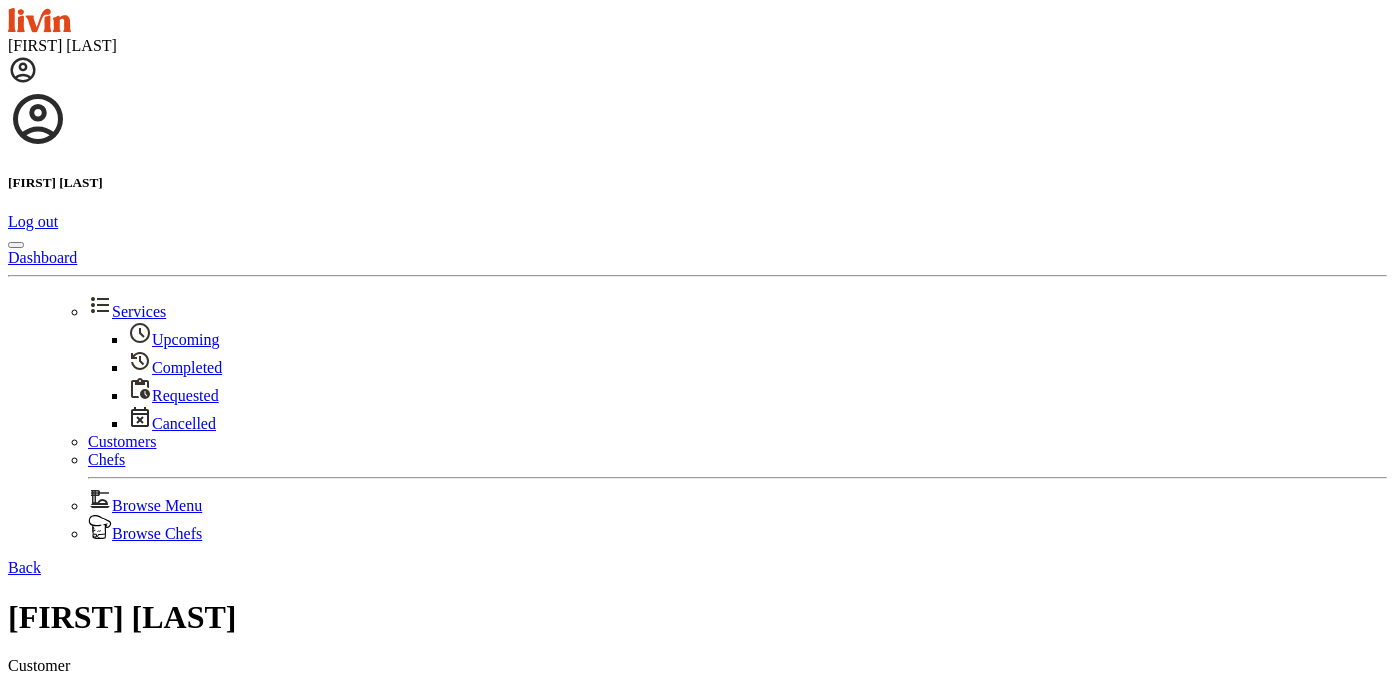 click at bounding box center (23, 70) 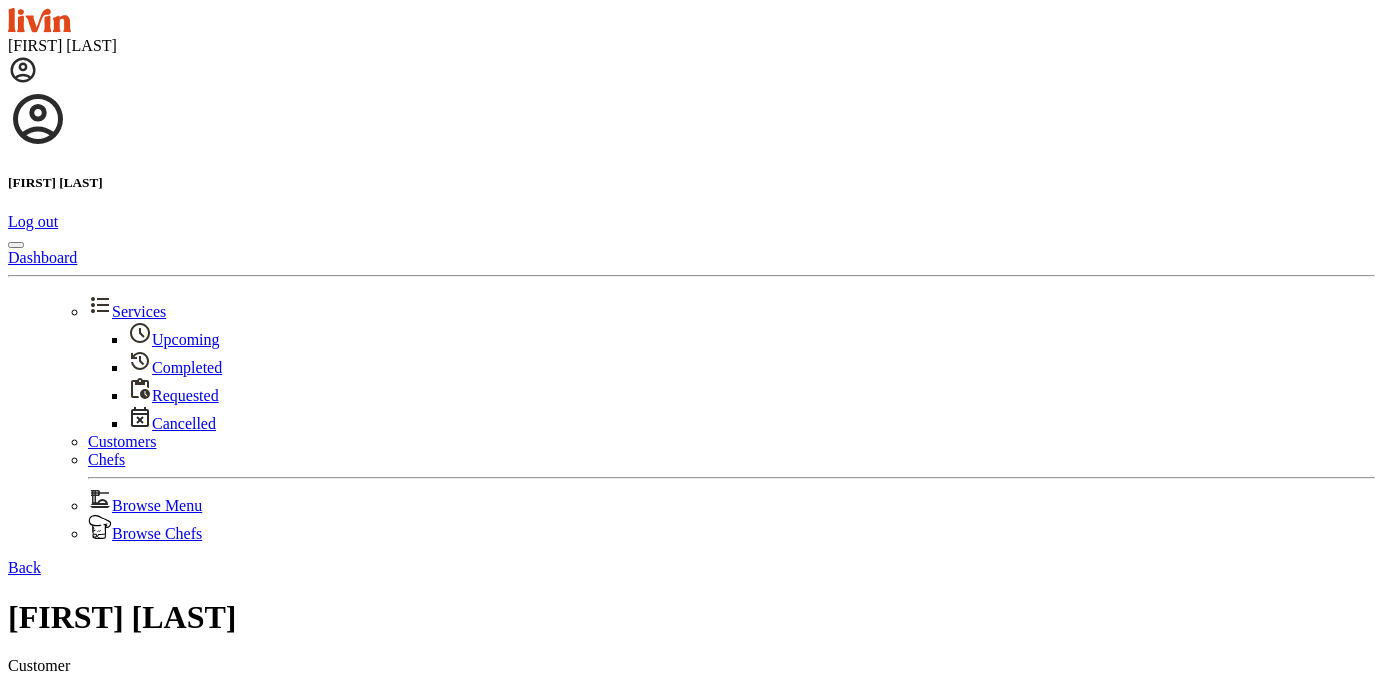 click on "Browse Menu" at bounding box center [145, 505] 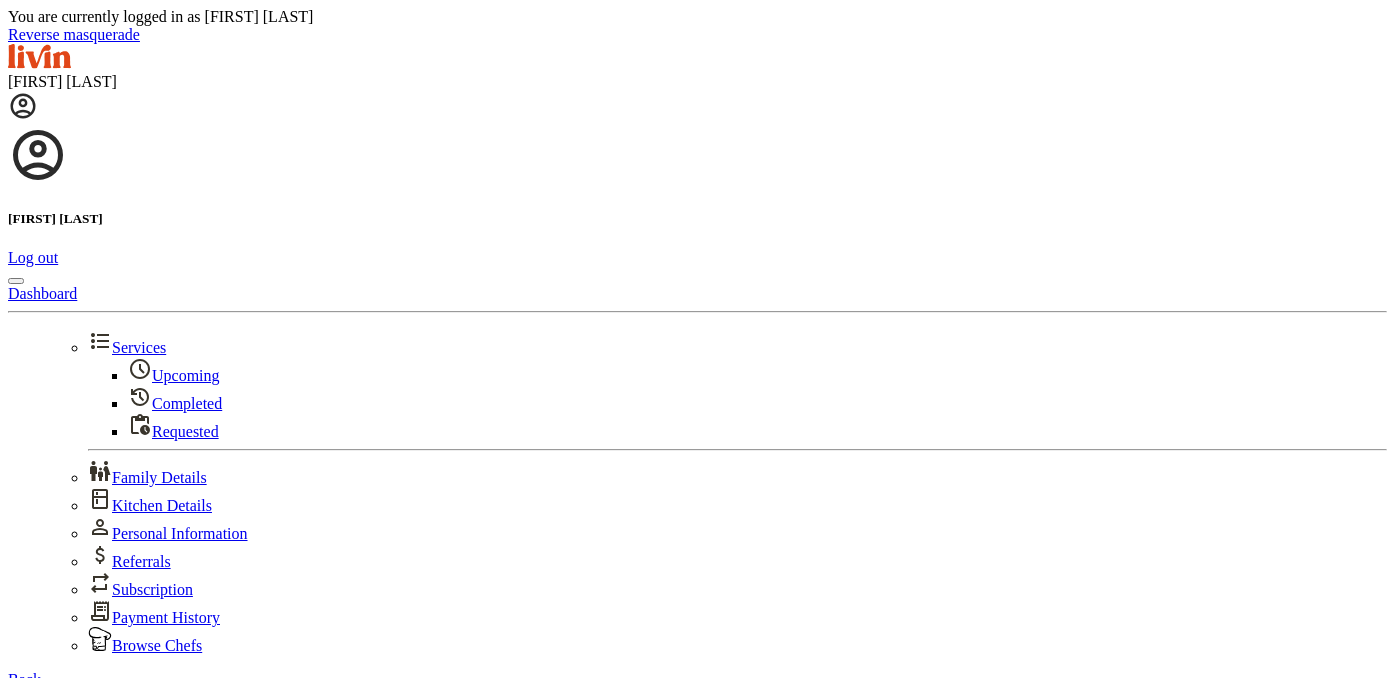 click on "Reverse masquerade" at bounding box center [74, 34] 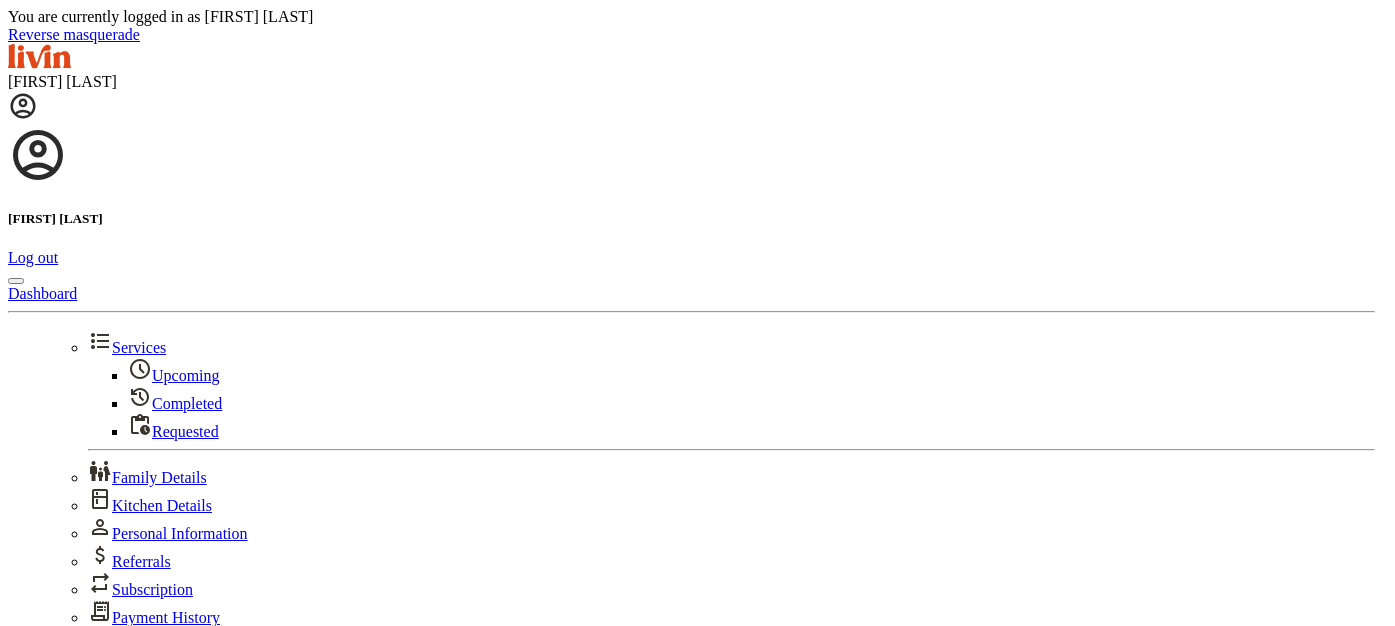 scroll, scrollTop: 0, scrollLeft: 0, axis: both 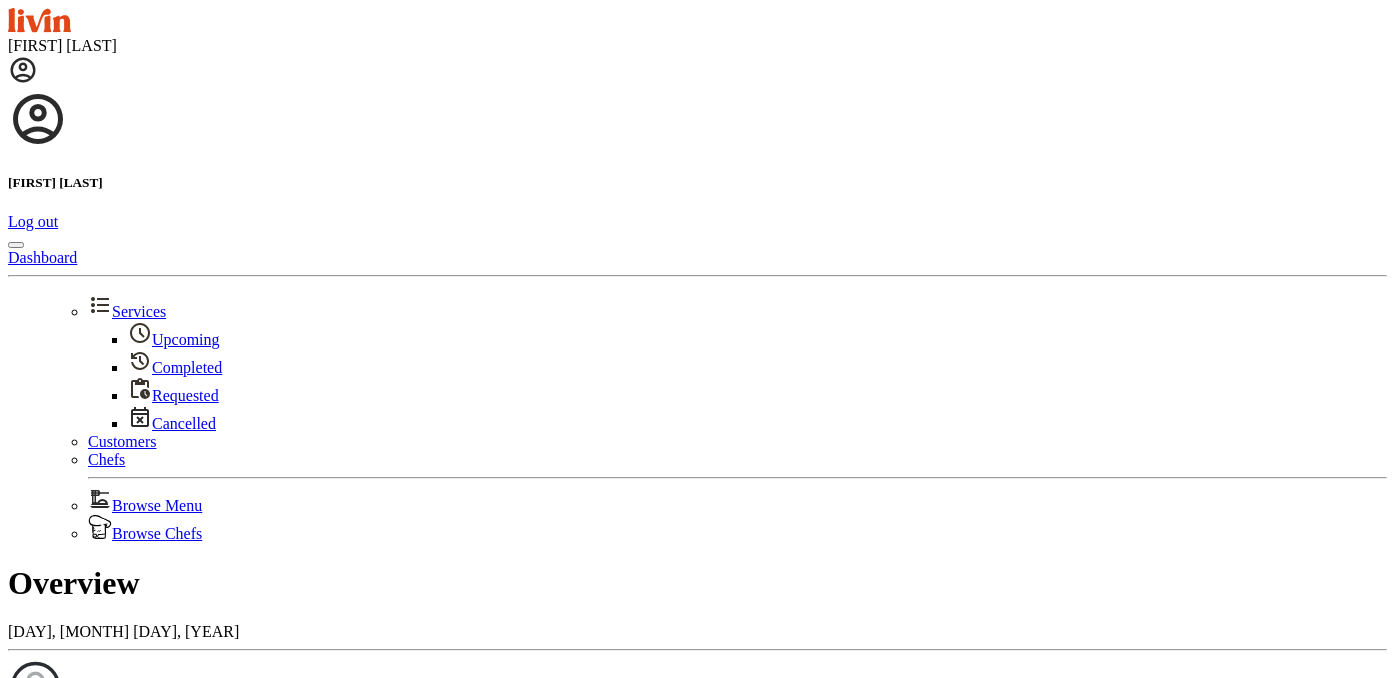 click at bounding box center (23, 70) 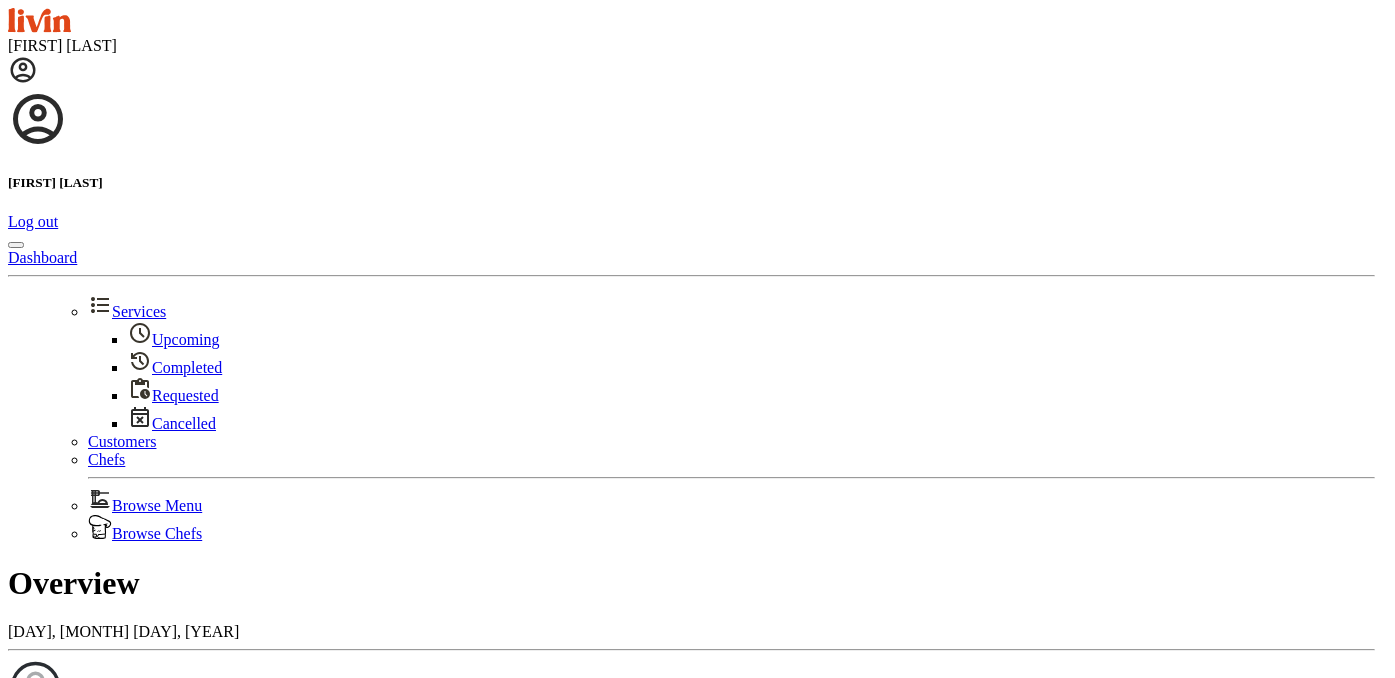 click on "Customers" at bounding box center (122, 441) 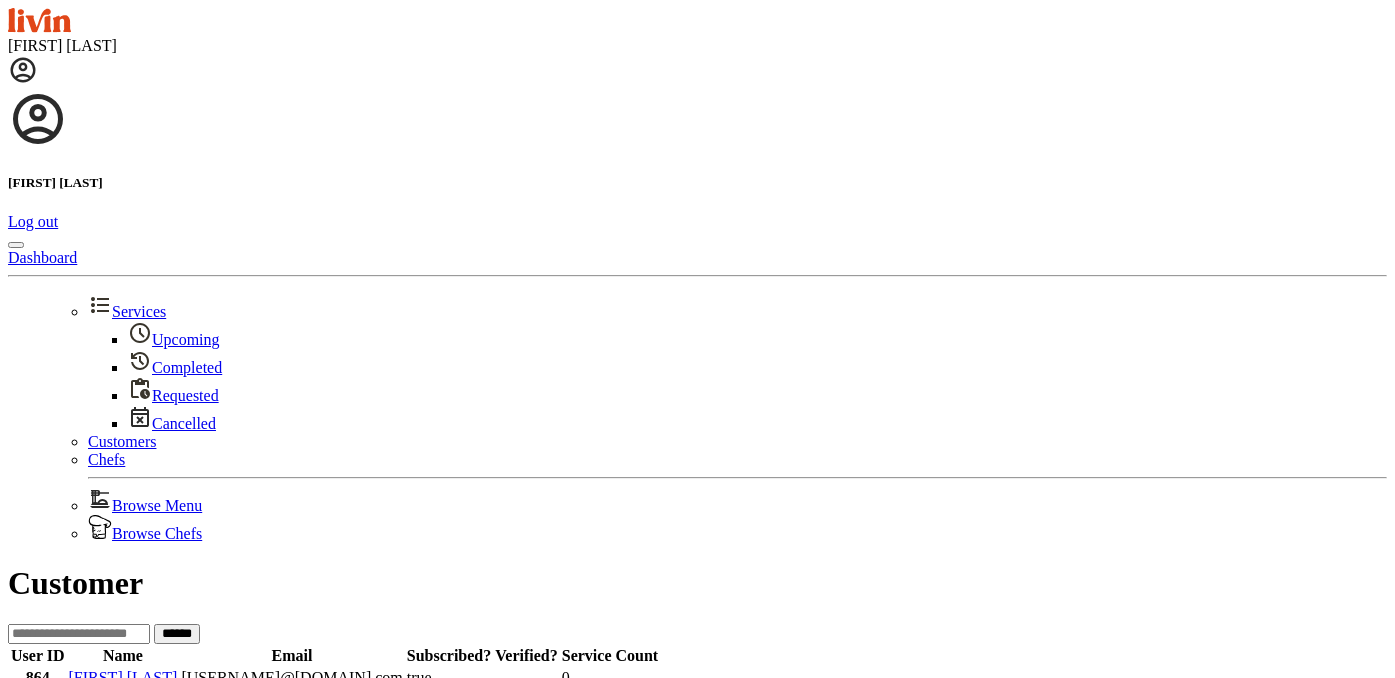 click on "kristinunzicker@gmail.com" at bounding box center [291, 678] 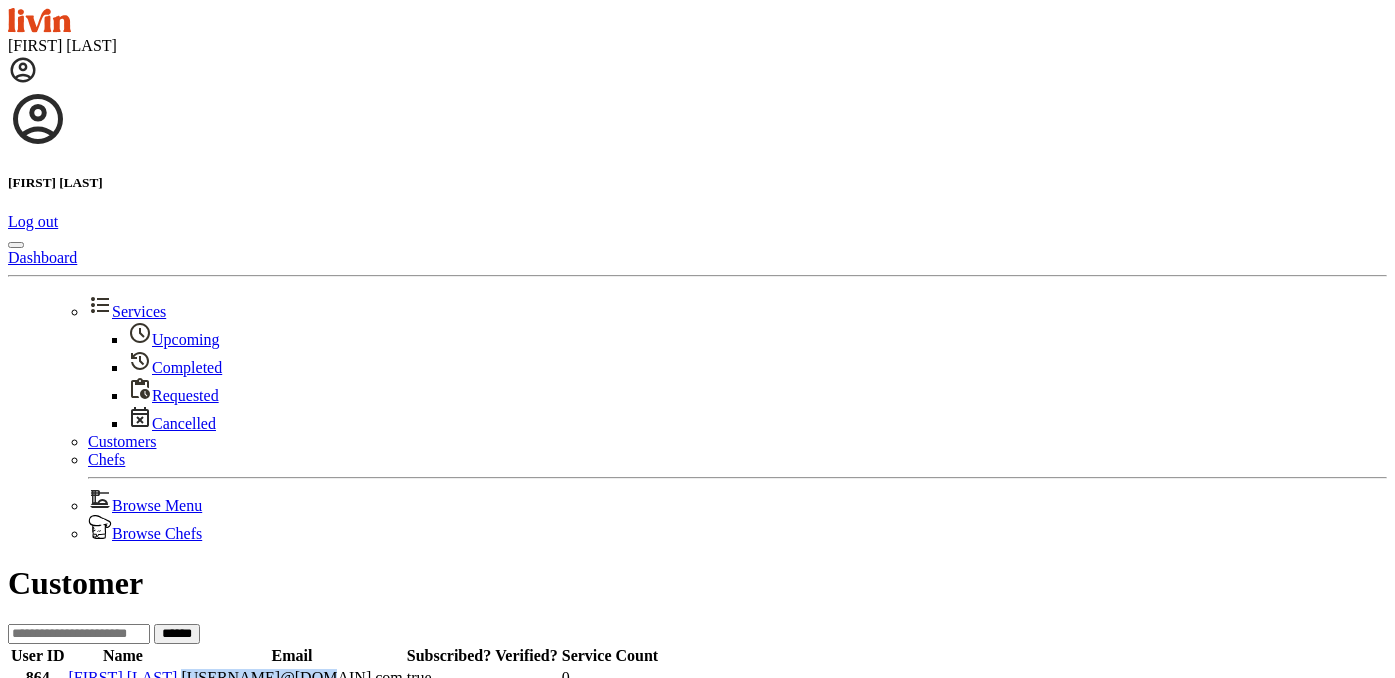 click on "kristinunzicker@gmail.com" at bounding box center [291, 678] 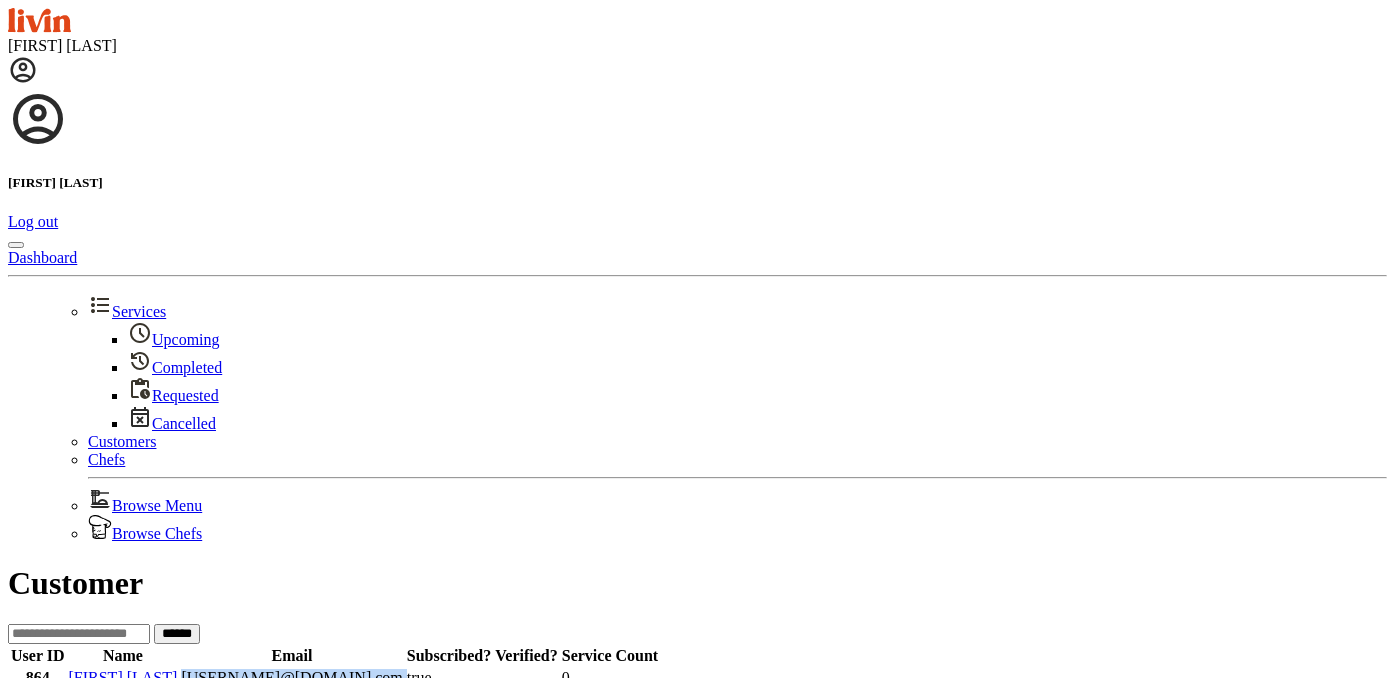 click on "kristinunzicker@gmail.com" at bounding box center (291, 678) 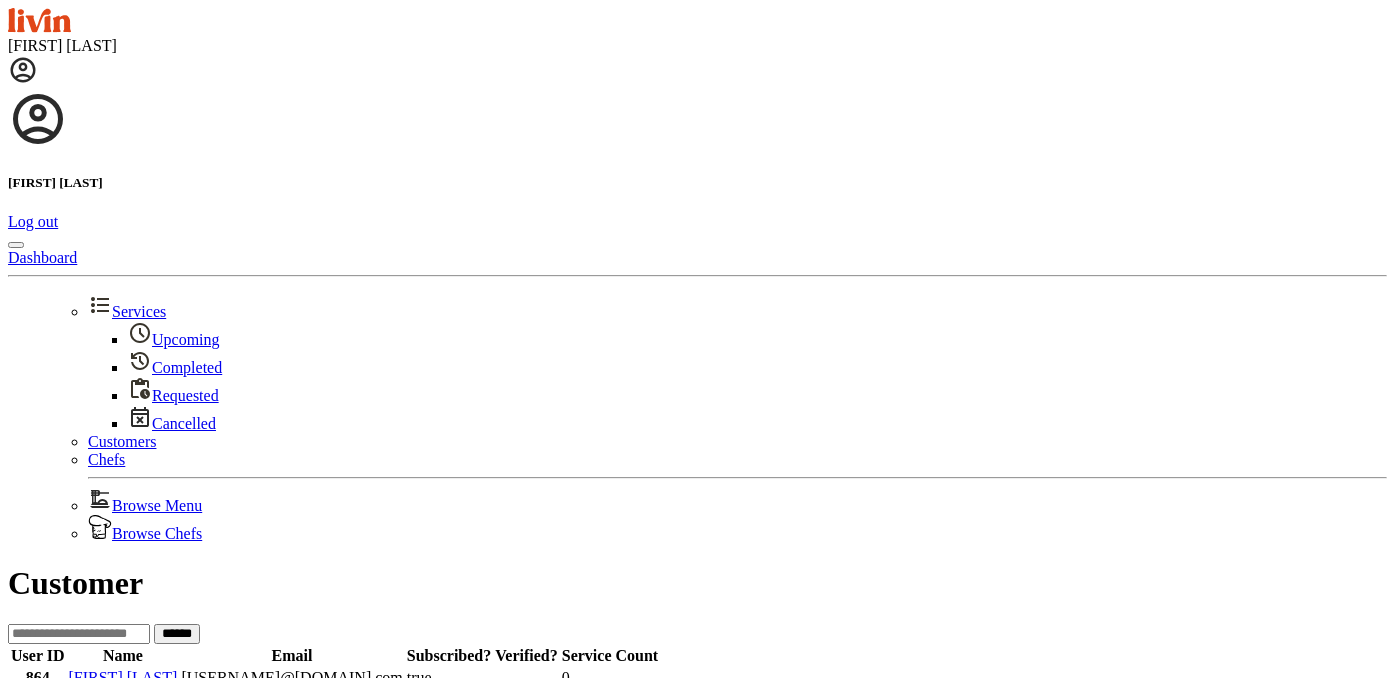 click on "Customer
******
User ID
Name
Email
Subscribed?
Verified?
Service Count
864
Kristin Unzicker
kristinunzicker@gmail.com
true
0
862
Burns Karen
kburns625@aol.com
true
3
861
Chenita Evans
chenitaus@yahoo.com
false
0
860
Abby Whitmire
avwhitmire@gmail.com
true
2
859
Roslyn Owens
roz581@att.net
false
0
858
Benjamin  portman
benjamin.s.portman@ms.com
true
4 false 1" at bounding box center [697, 790] 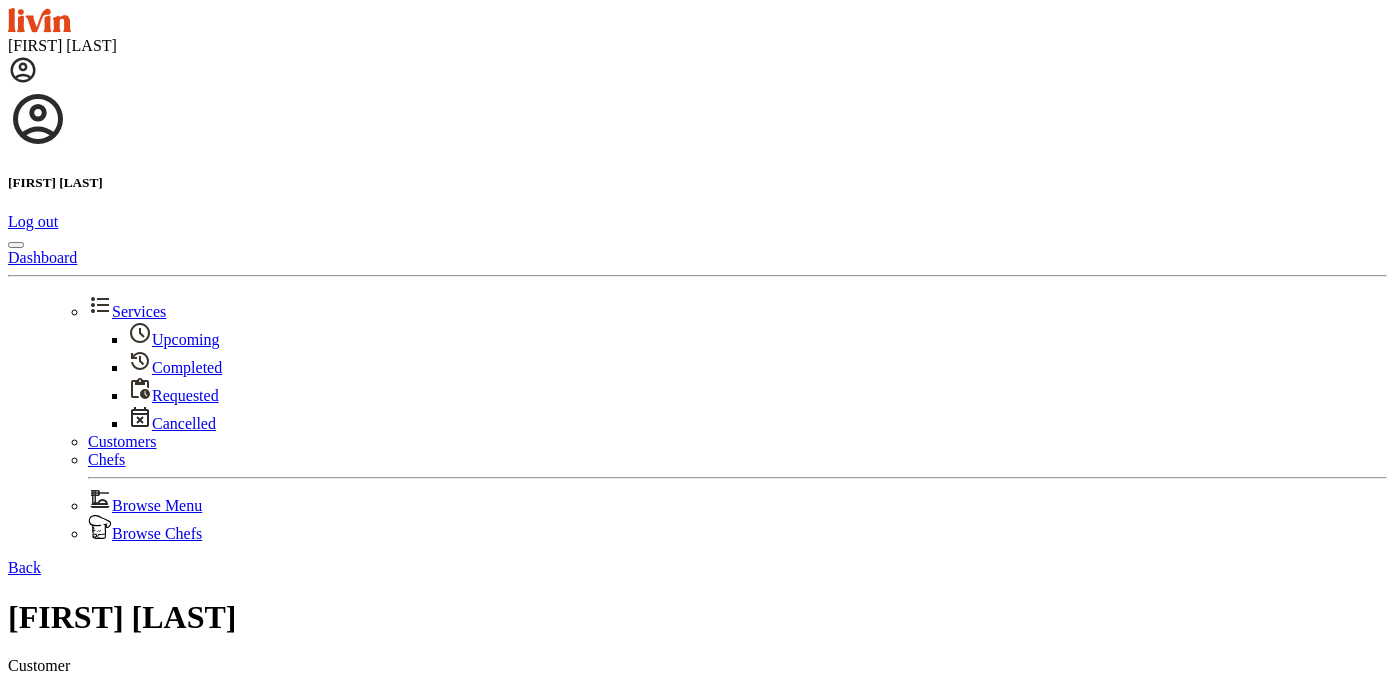 click on "Log in as user" at bounding box center (53, 683) 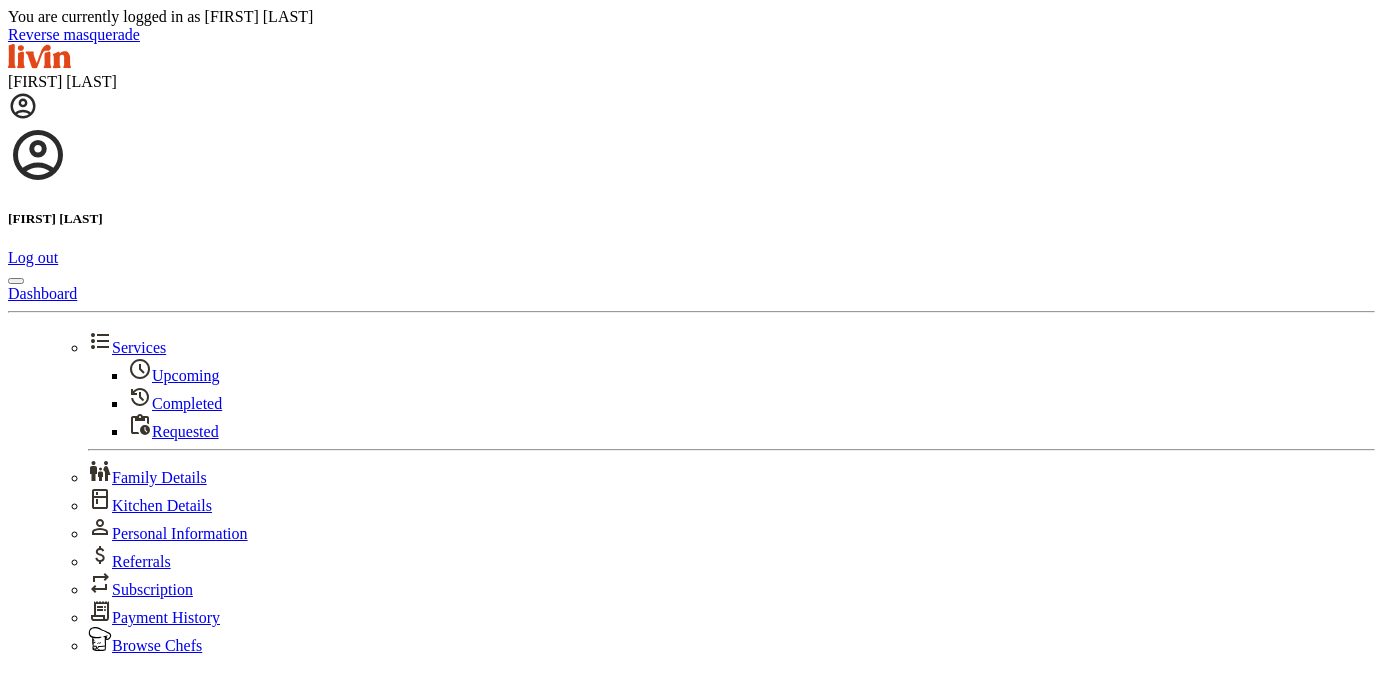 scroll, scrollTop: 0, scrollLeft: 0, axis: both 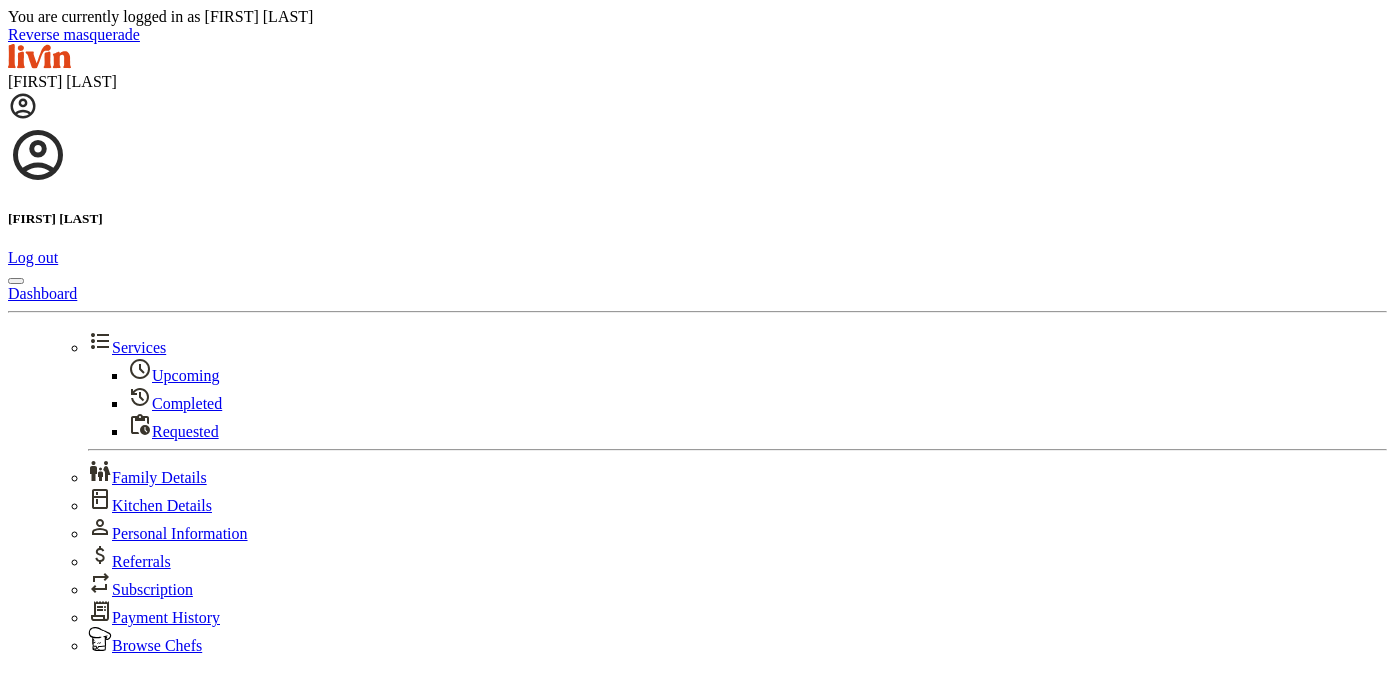 click on "Reverse masquerade" at bounding box center (74, 34) 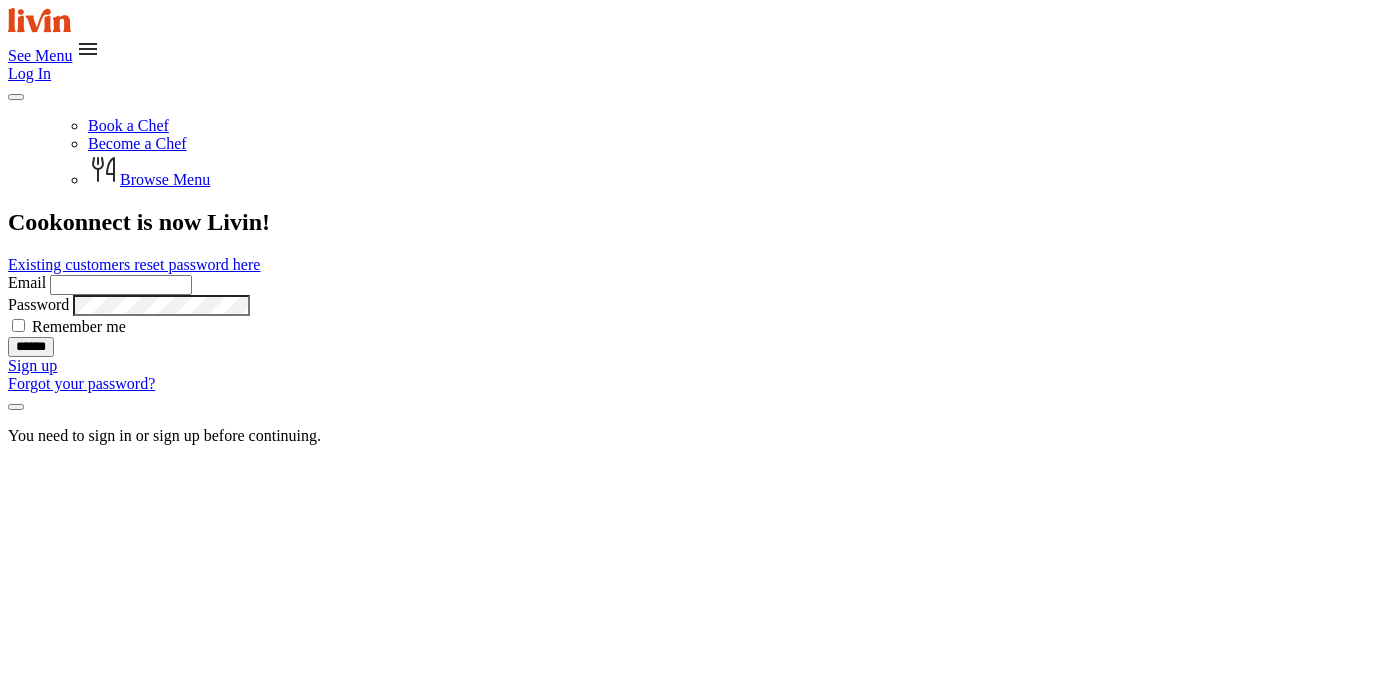 scroll, scrollTop: 0, scrollLeft: 0, axis: both 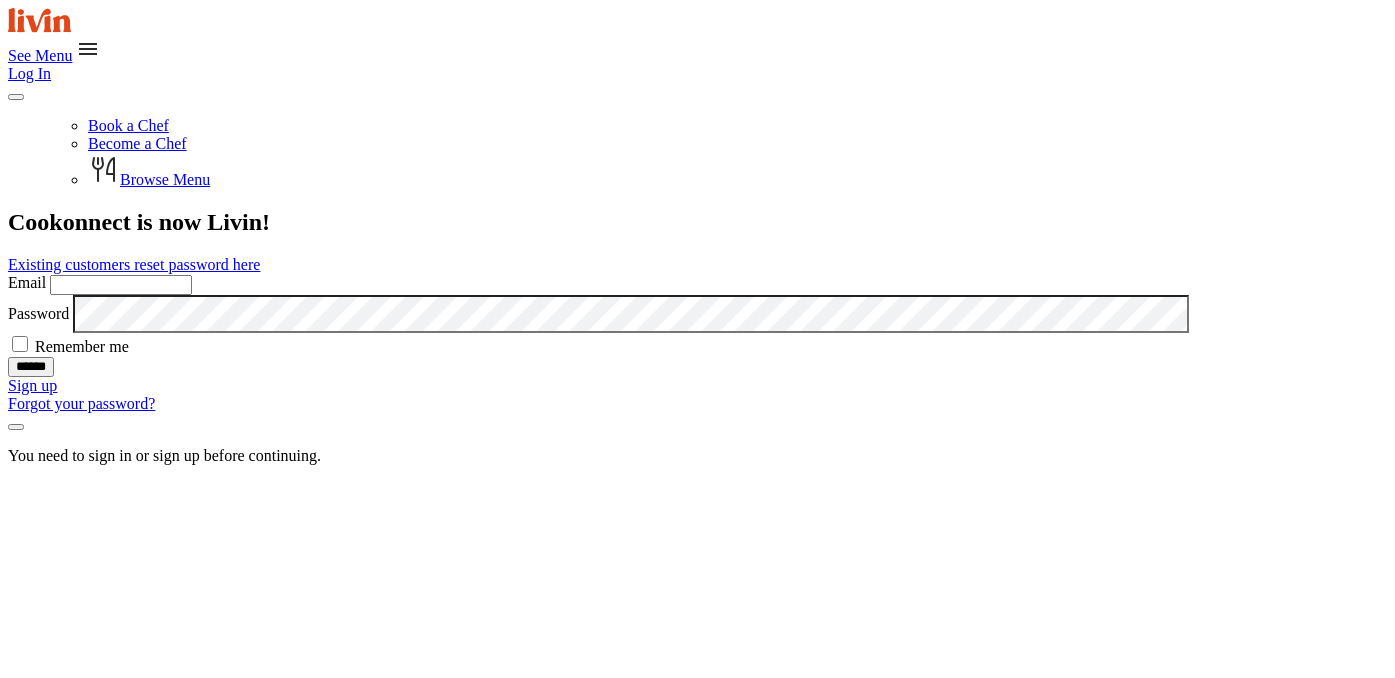 click on "See Menu" at bounding box center [40, 55] 